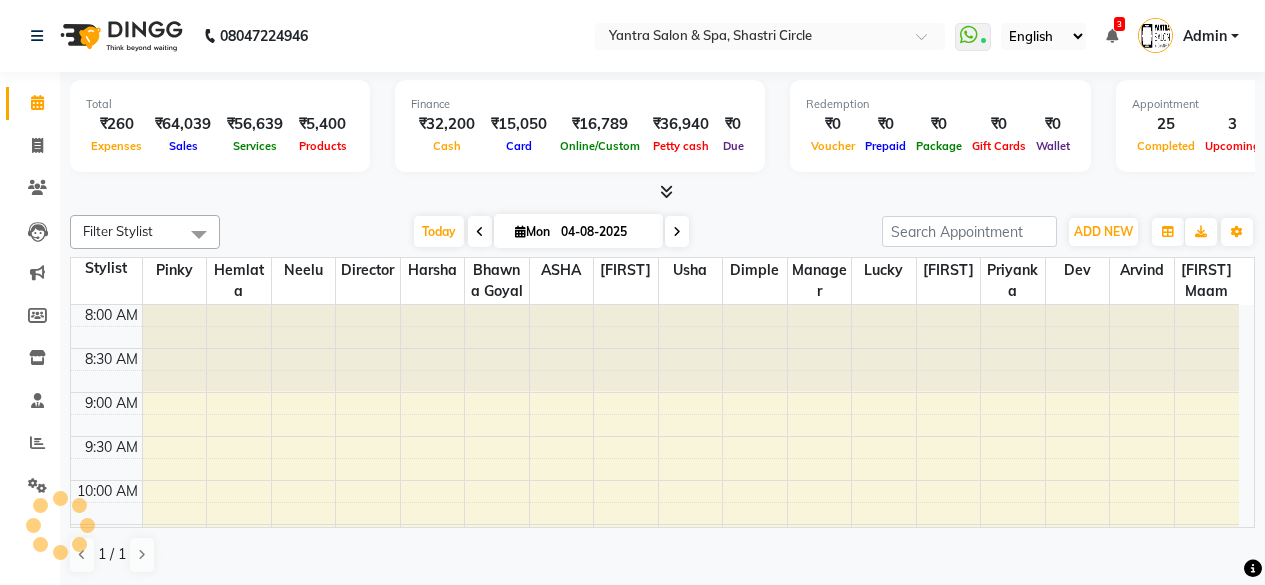 scroll, scrollTop: 0, scrollLeft: 0, axis: both 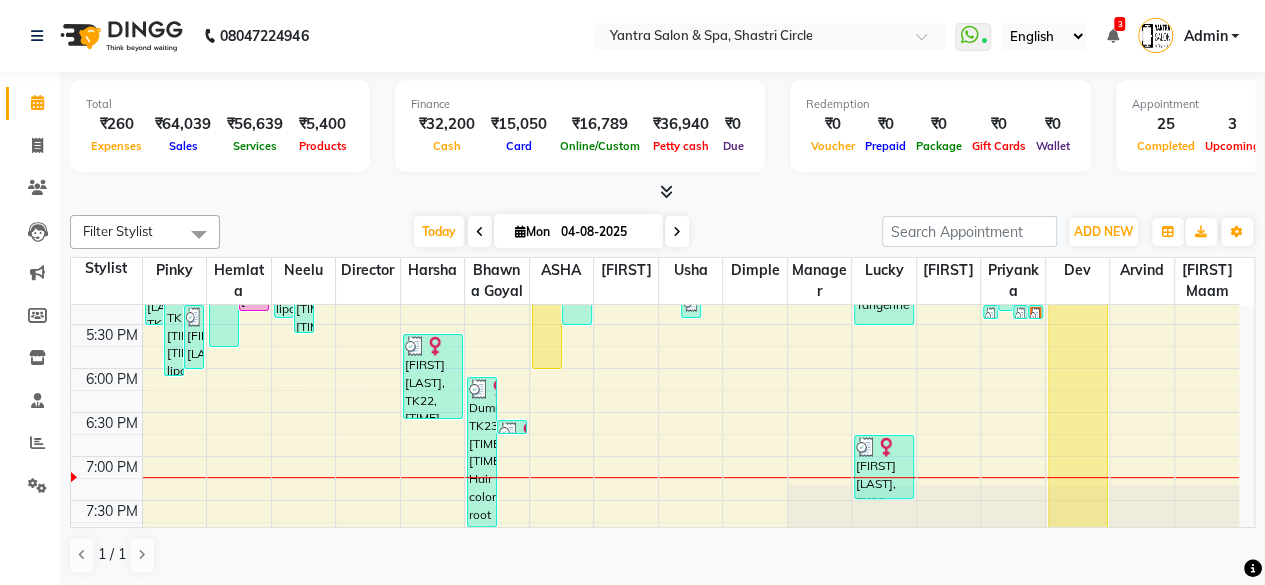 click on "Total  ₹260  Expenses ₹64,039  Sales ₹56,639  Services ₹5,400  Products" at bounding box center [220, 126] 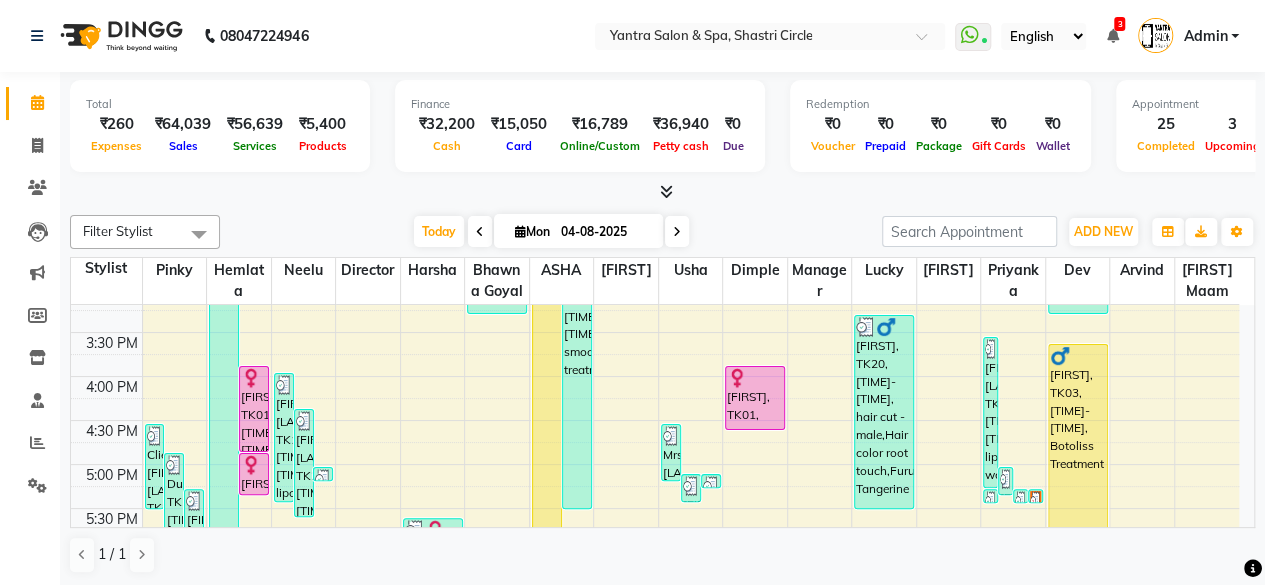 scroll, scrollTop: 616, scrollLeft: 0, axis: vertical 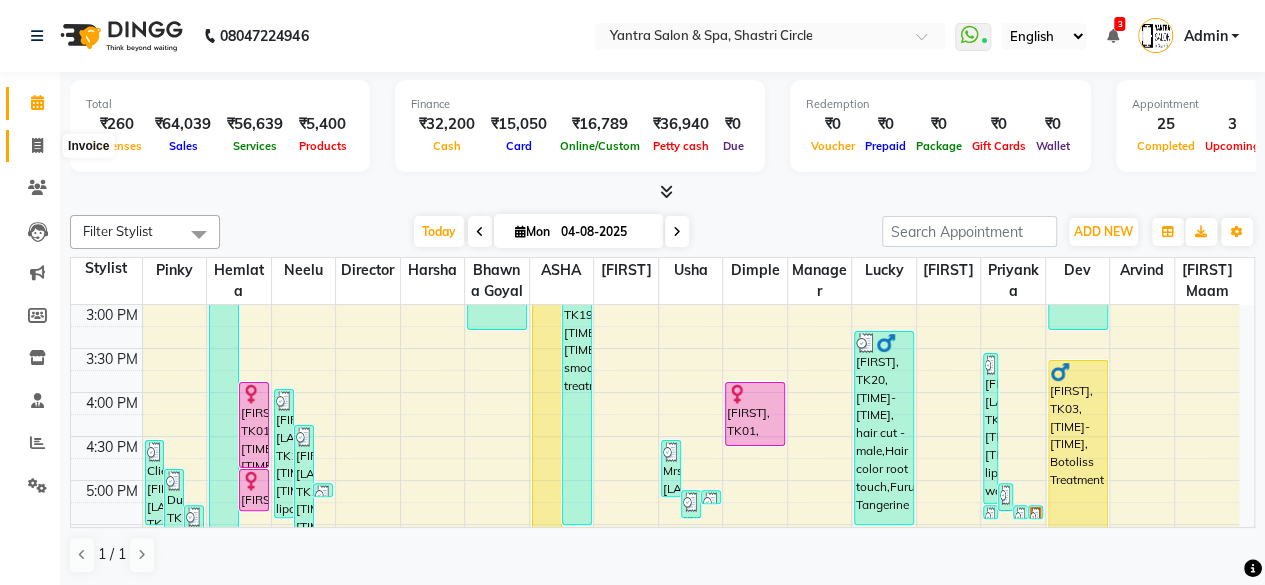 click 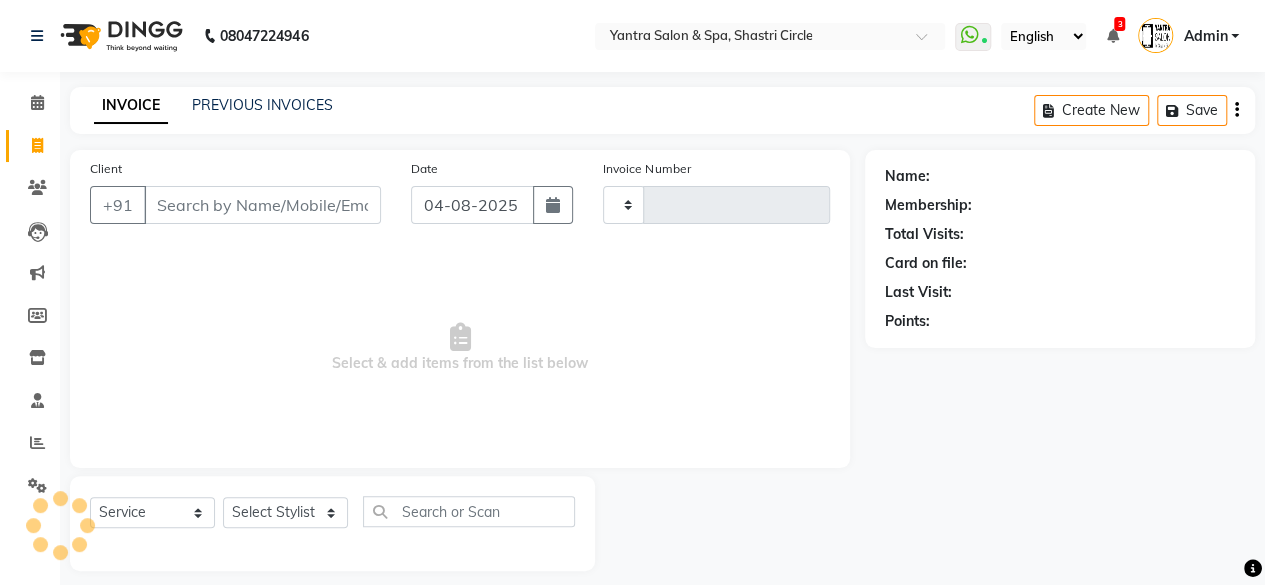 type on "2784" 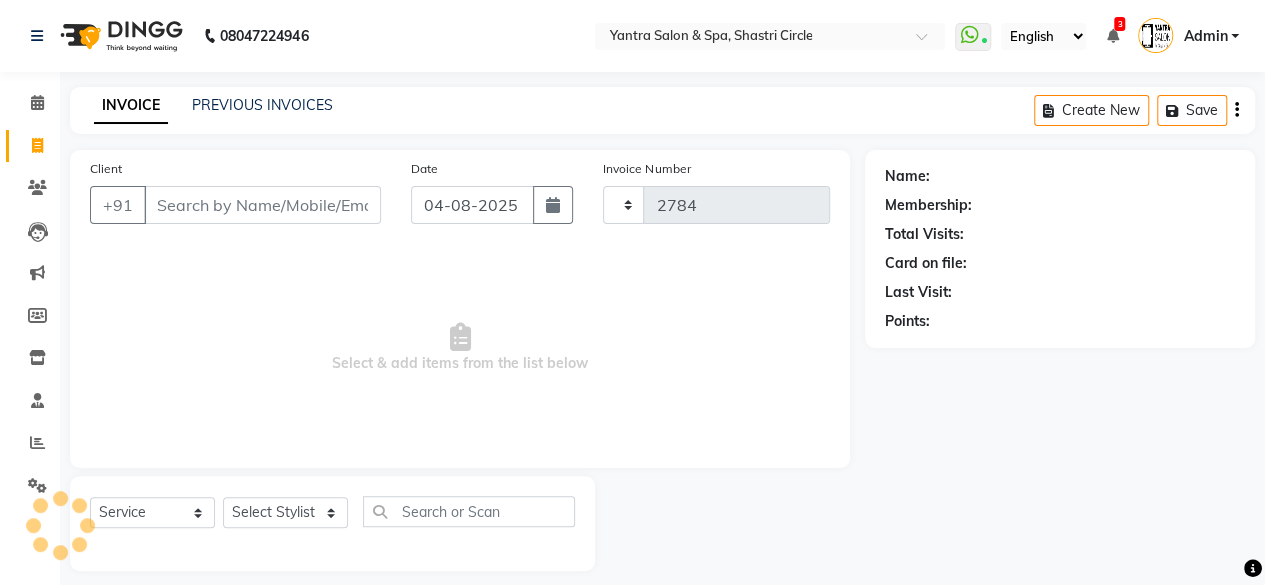 select on "154" 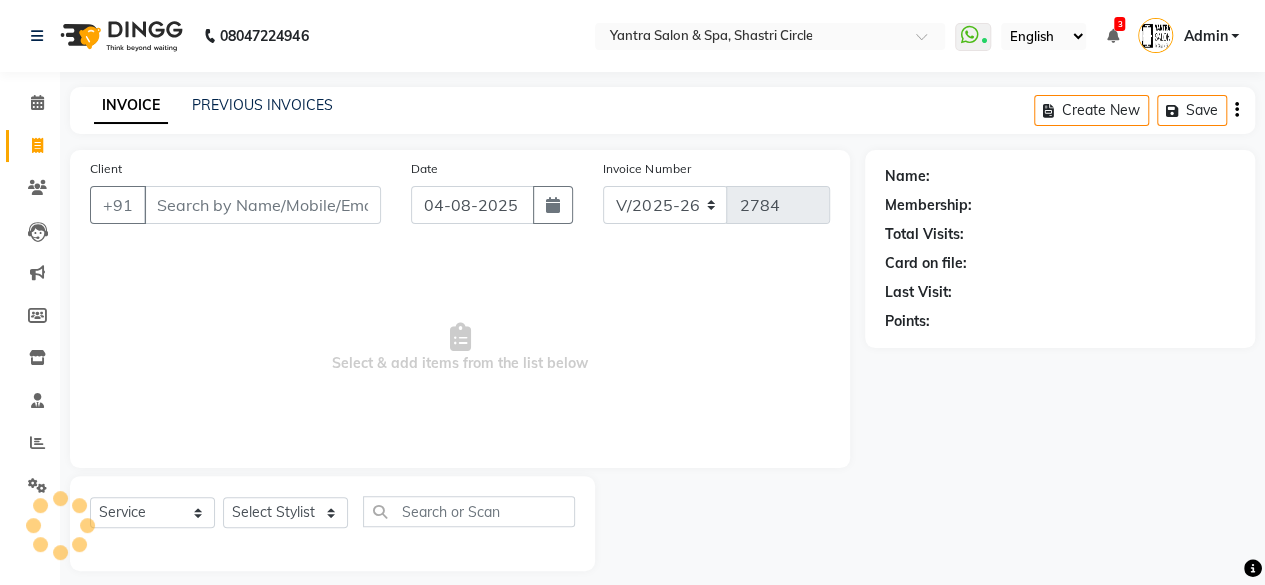 click on "Client" at bounding box center (262, 205) 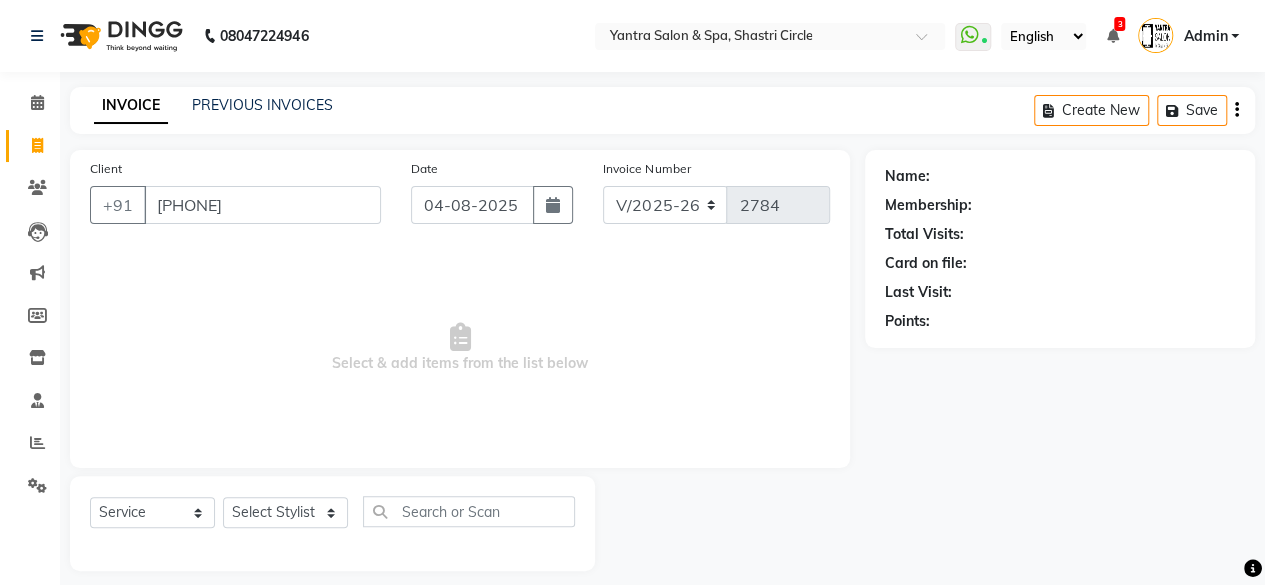 type on "[PHONE]" 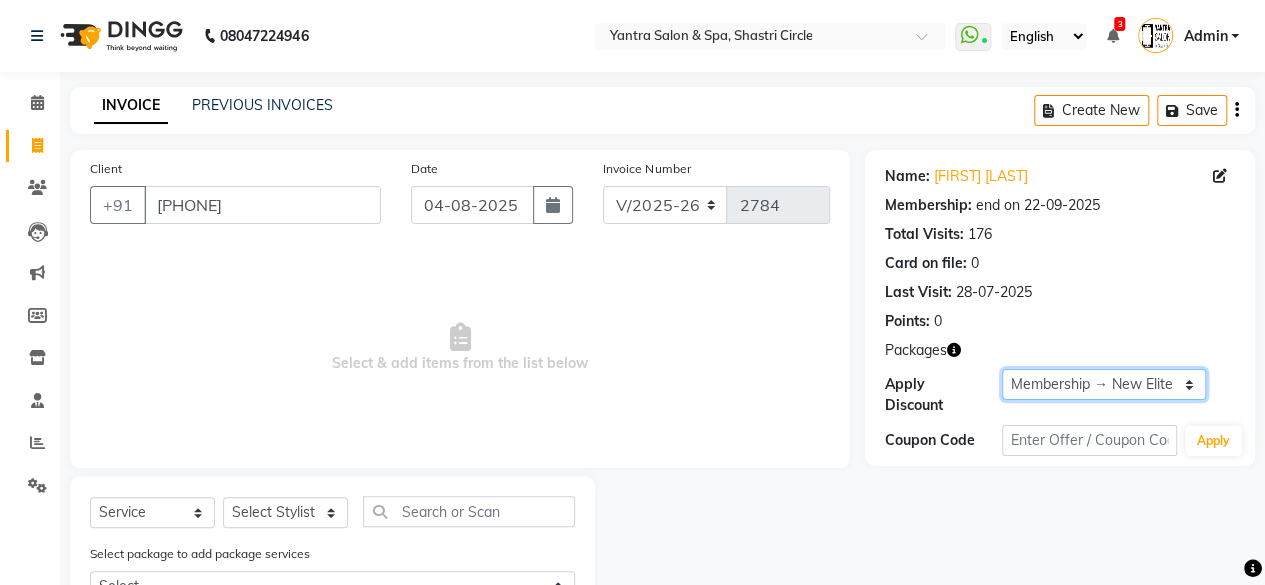 drag, startPoint x: 1093, startPoint y: 384, endPoint x: 1080, endPoint y: 397, distance: 18.384777 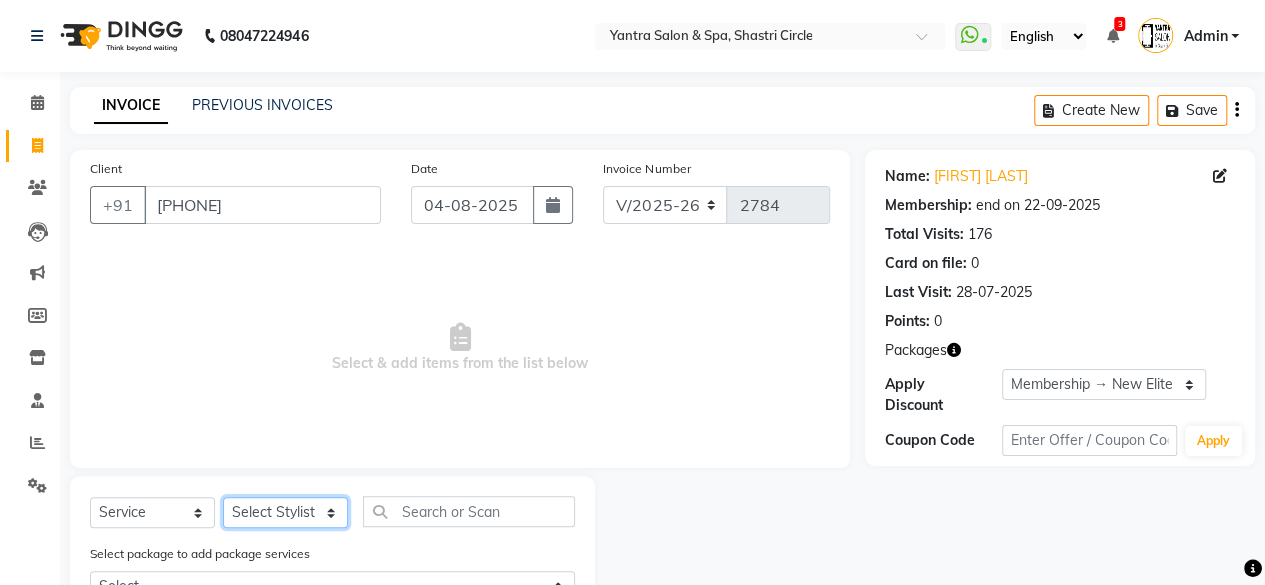 click on "Select Stylist Arvind ASHA bhawna goyal Dev Dimple Director Harsha Hemlata kajal Latika lucky Manager Manisha maam Neelu  Pallavi Pinky Priyanka Rahul Sekhar usha" 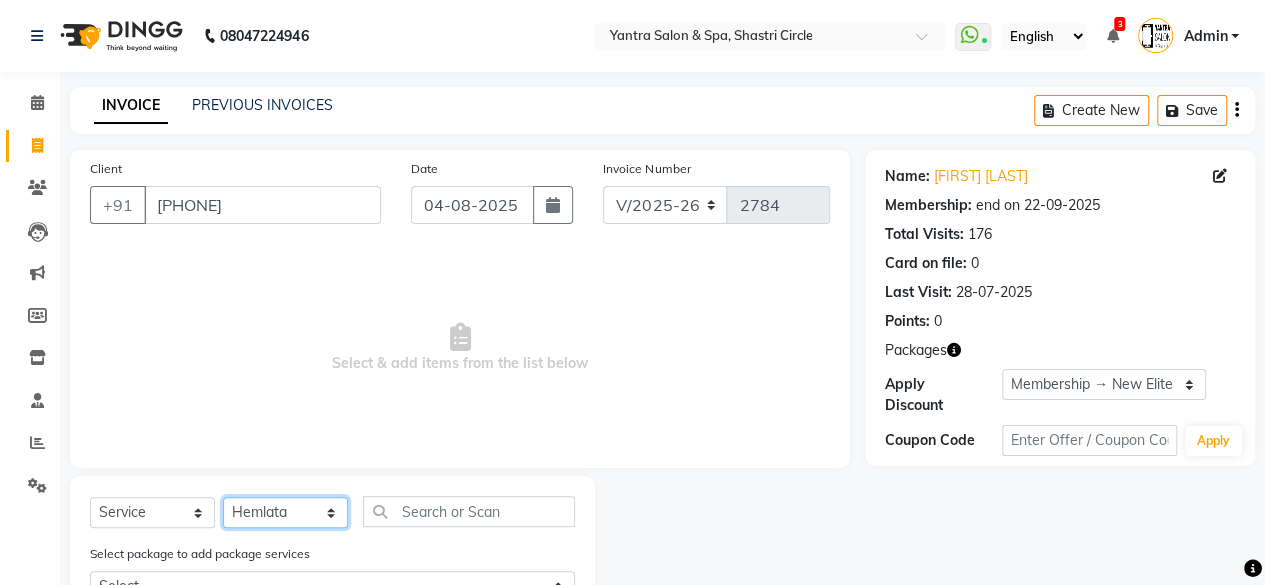 click on "Select Stylist Arvind ASHA bhawna goyal Dev Dimple Director Harsha Hemlata kajal Latika lucky Manager Manisha maam Neelu  Pallavi Pinky Priyanka Rahul Sekhar usha" 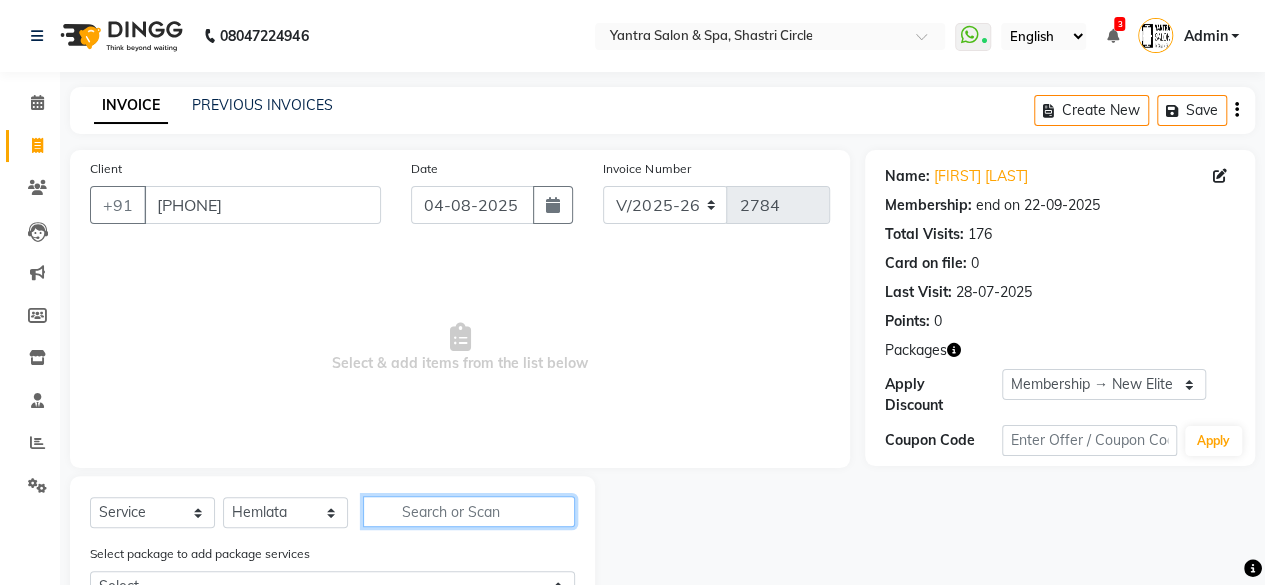 click 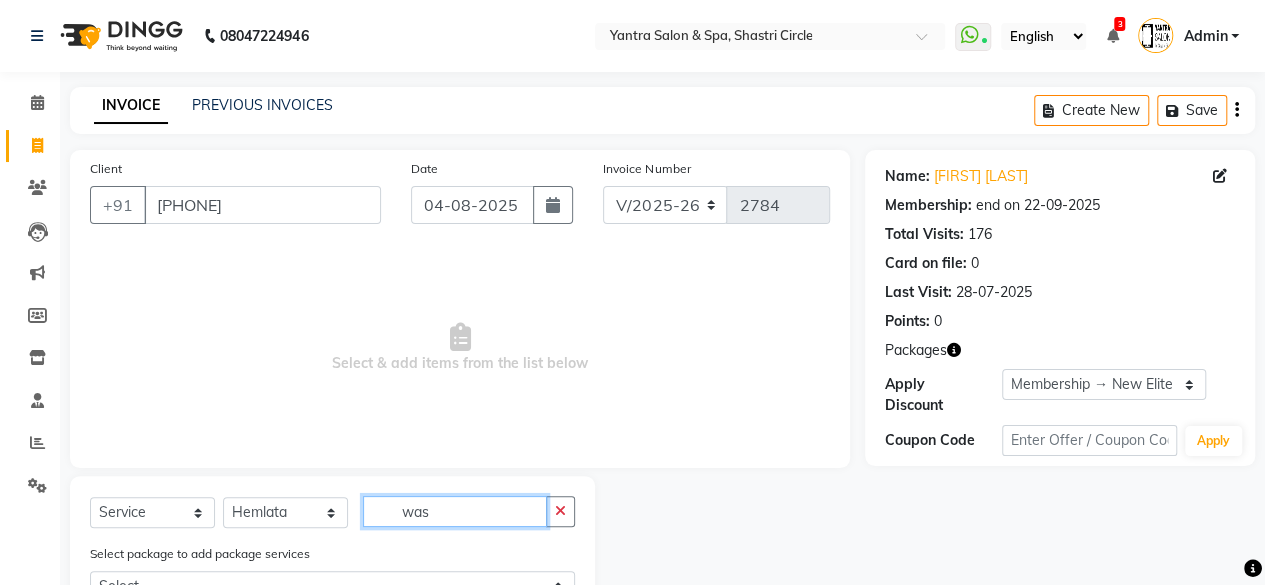 scroll, scrollTop: 198, scrollLeft: 0, axis: vertical 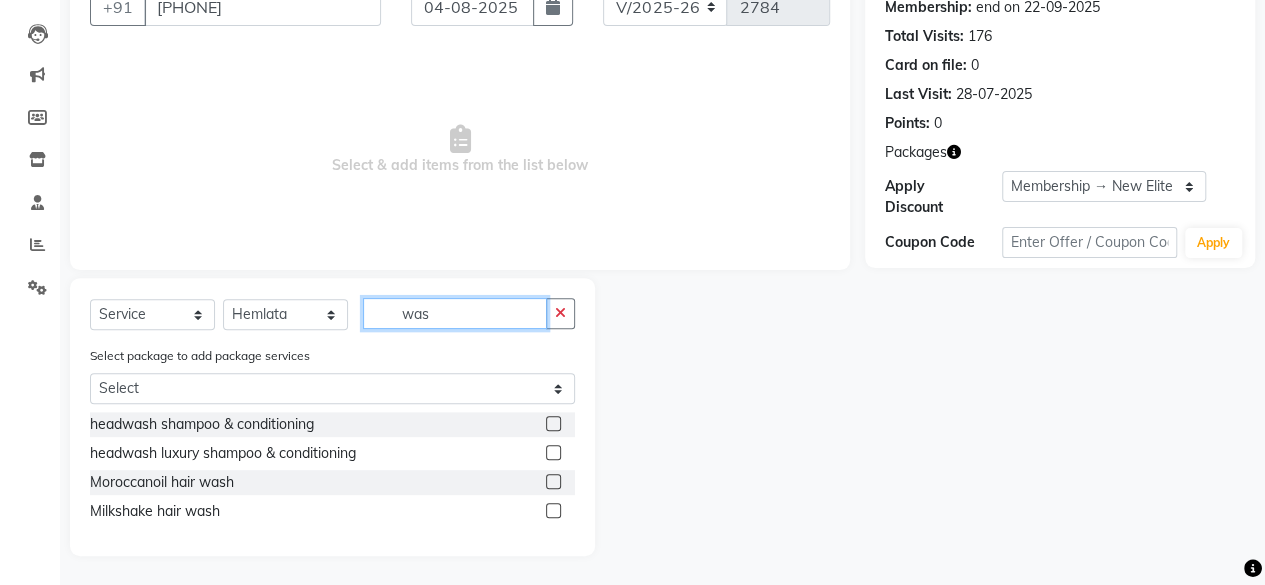 type on "was" 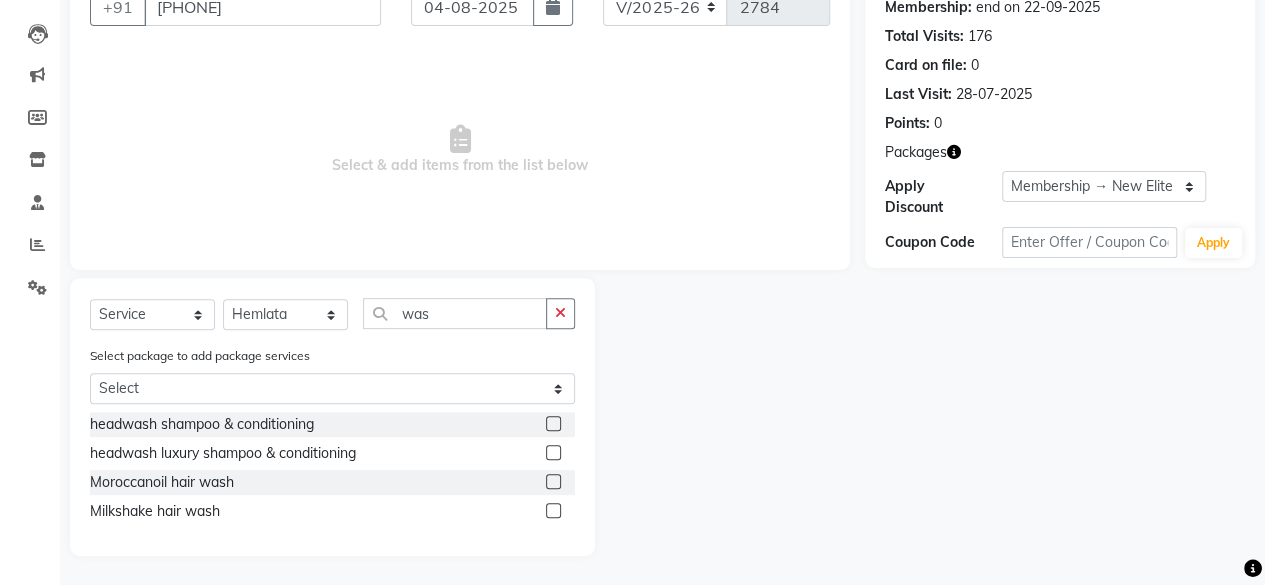 click 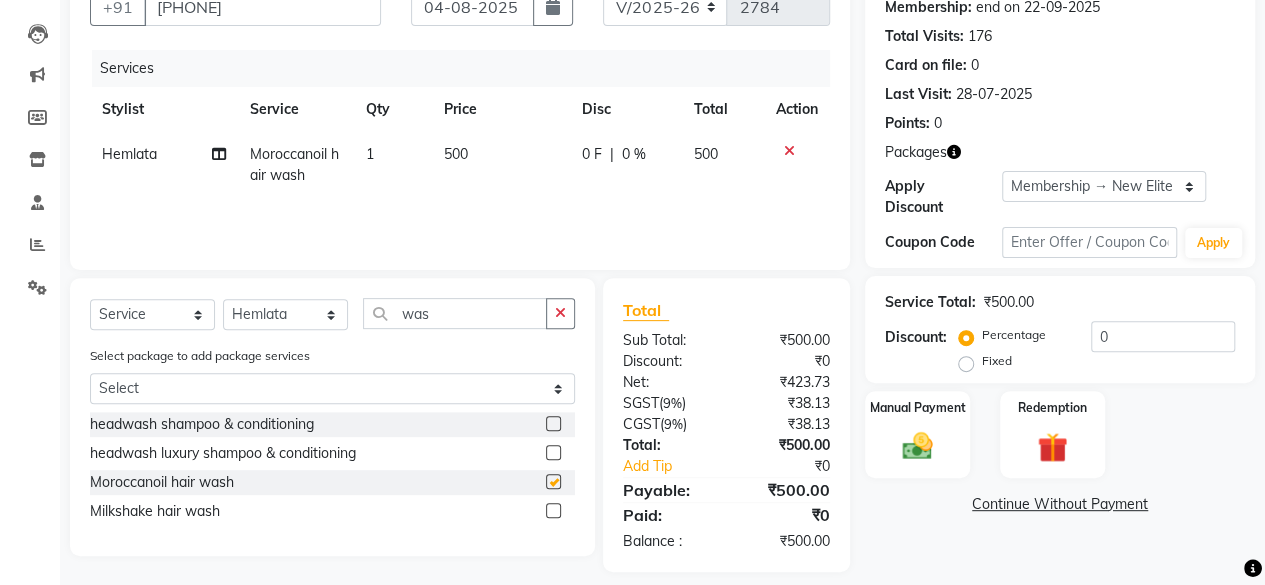 checkbox on "false" 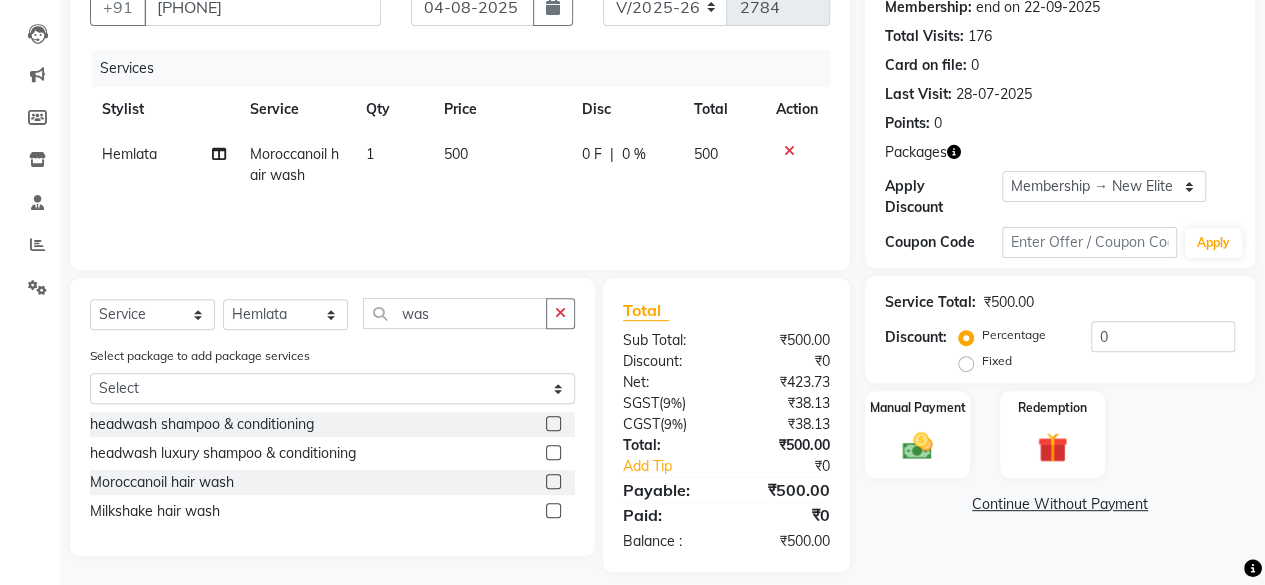 click on "500" 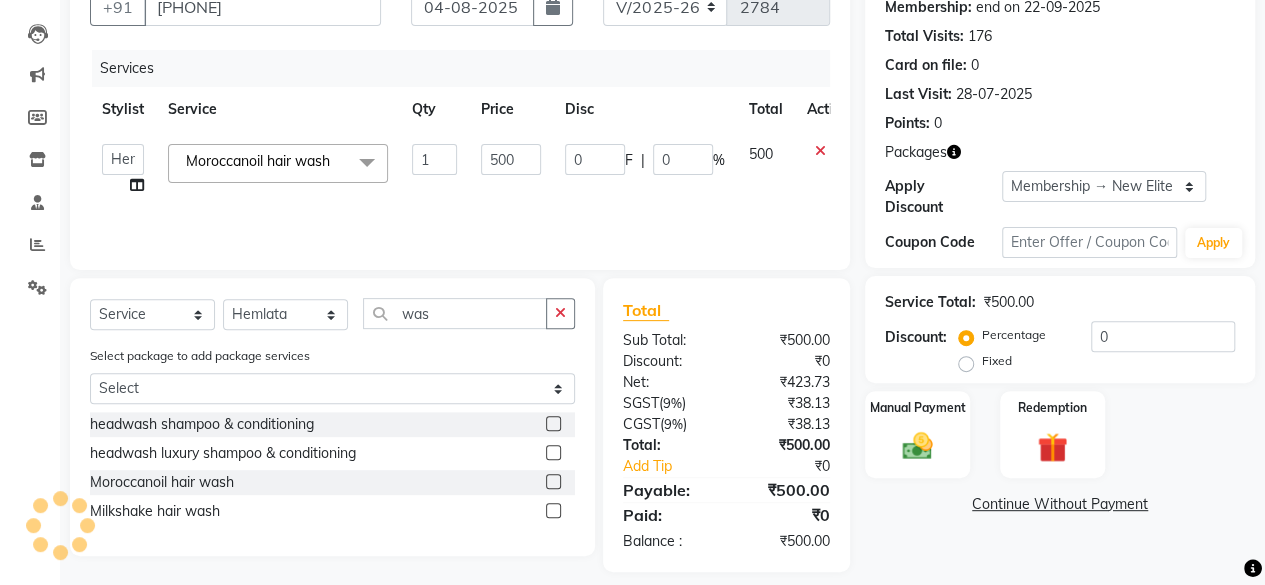 click on "500" 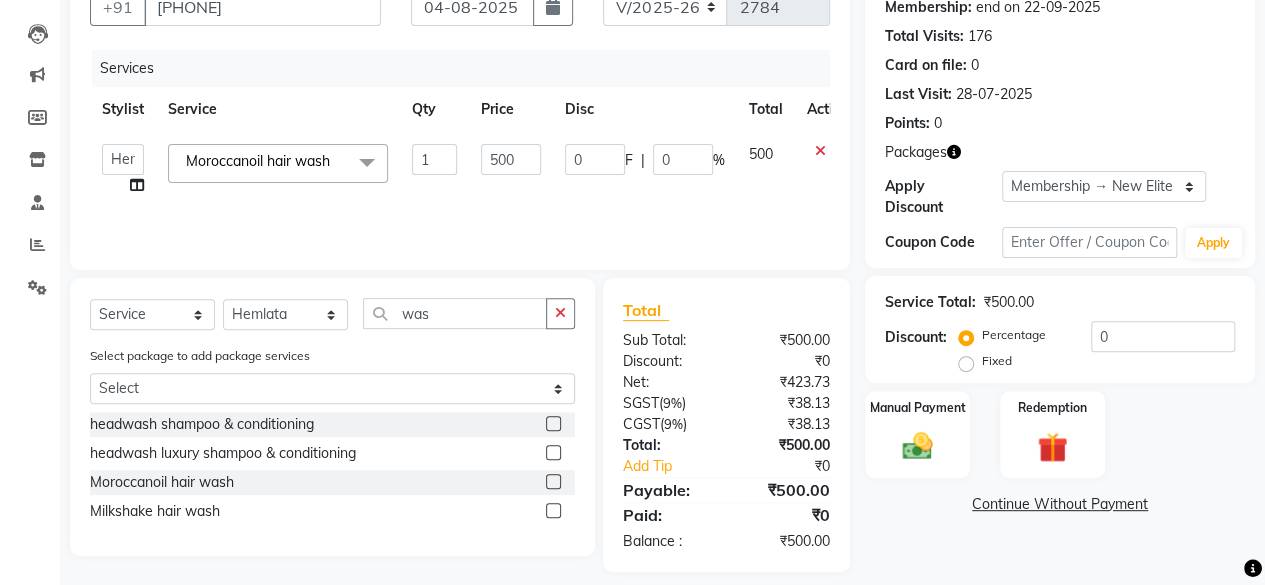 click on "500" 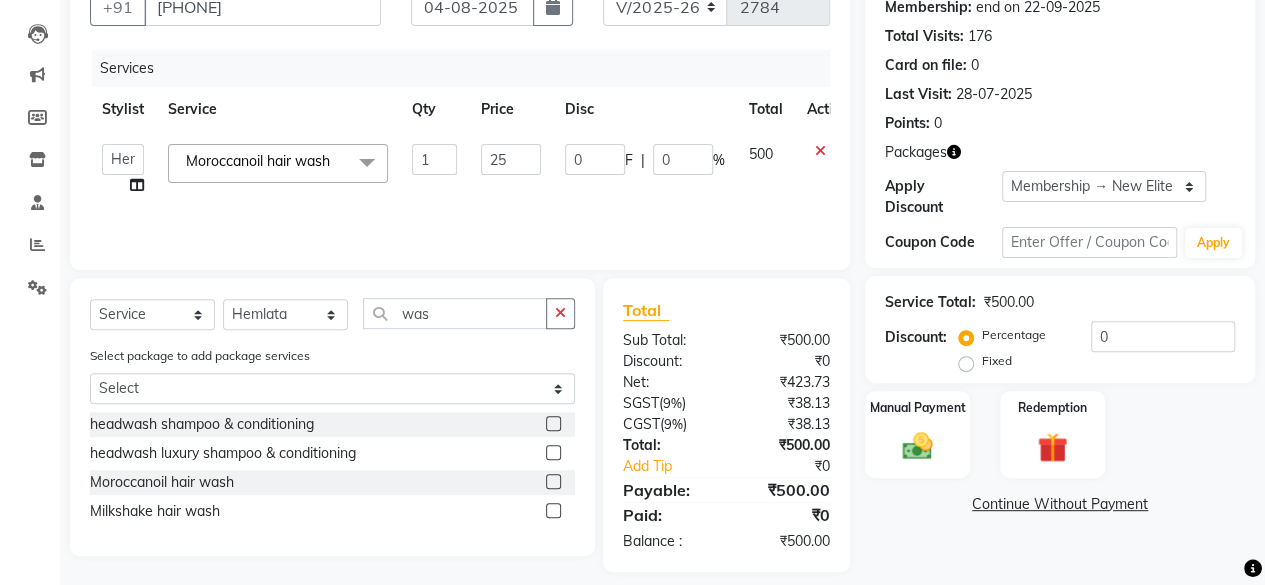 type on "250" 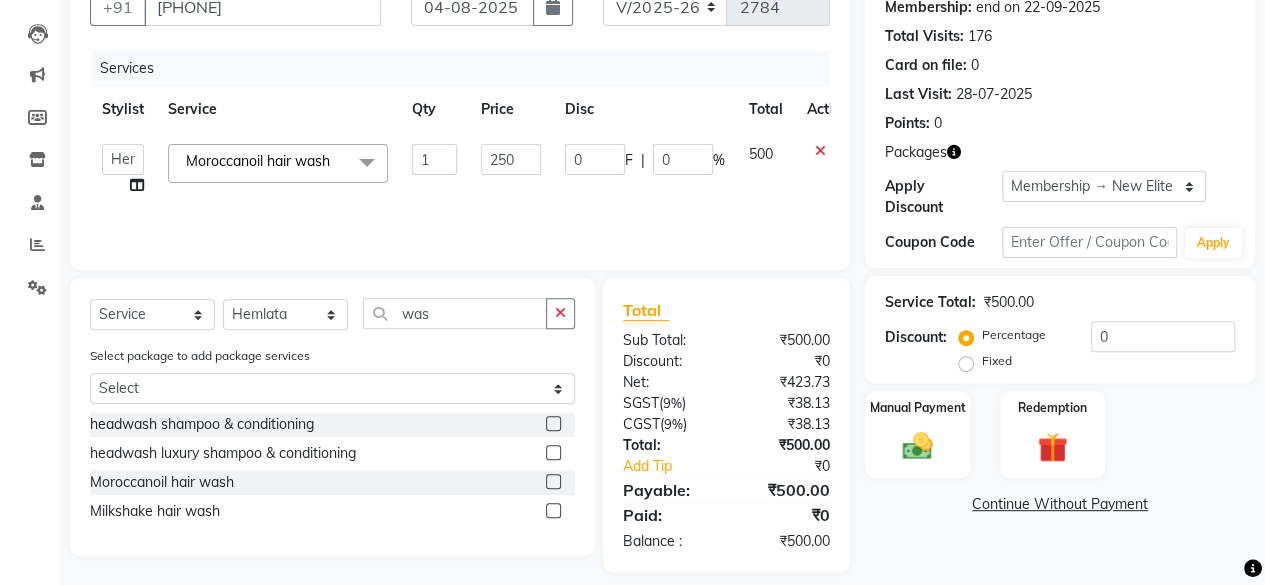 click on "Services Stylist Service Qty Price Disc Total Action  [FIRST]   ASHA   [FIRST] [LAST]   Dev   Dimple   Director   Harsha   Hemlata   kajal   Latika   lucky   Manager   [FIRST] maam   Neelu    Pallavi   Pinky   Priyanka   Rahul   Sekhar   usha  Moroccanoil hair wash  x Bomb Pedicure Regular Pedicure Cracked Heal Treatment Alga Apothecary Pedicure Gel polish remover  Donut Pedicure candle Pedicure Avl Express Pedicure Avl Pedicruise pedicure Avl Pedipure pedicure Pedi Pai pedicure Under arms polish Kanpeki body spa Regular Manicure Bomb Manicure Alga Apothecary Manicure Nail Extensions Gel nail pent Pedi Pai manicure Donut manicure Avl express manicure Avl Pedicruise manicure Avl Pedipure manicure Candle manicure Back polish Foot Massage Head Massage Back Massage Hand & Shoulder Massage Body Spa Relaxing Body Massage Aromatherapy Associates - Renewing Rose Aromatherapy Associates - intense nourishment Aromatherapy Associates Body Massage Full Body Bleach Body Polishing body scrub  face bleach back scrub bleach 1" 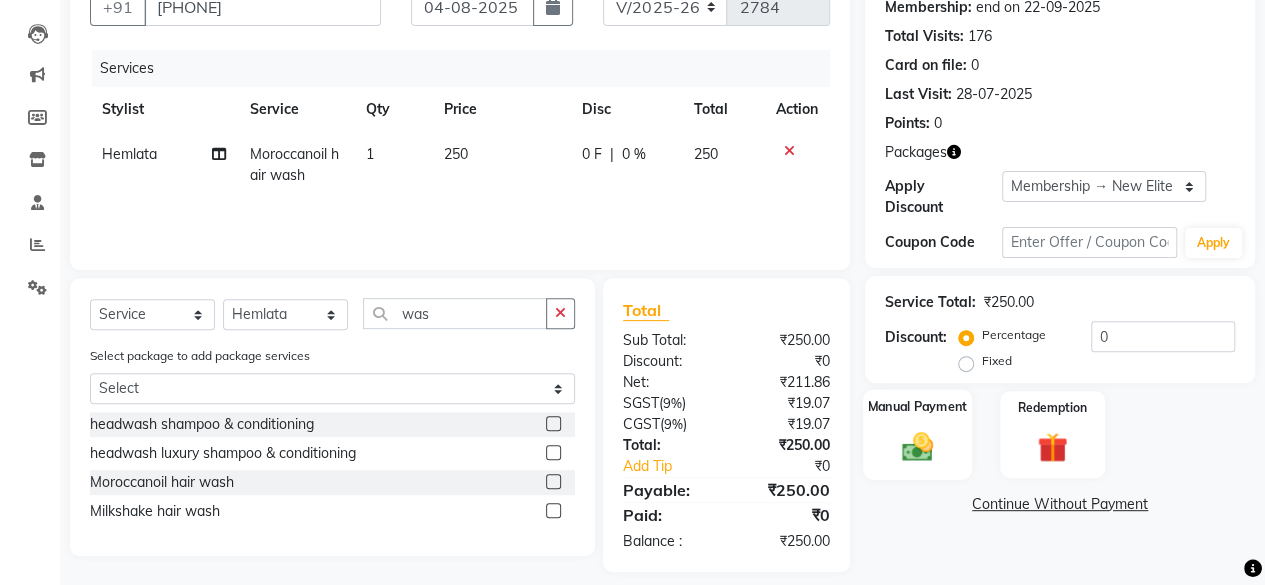 scroll, scrollTop: 213, scrollLeft: 0, axis: vertical 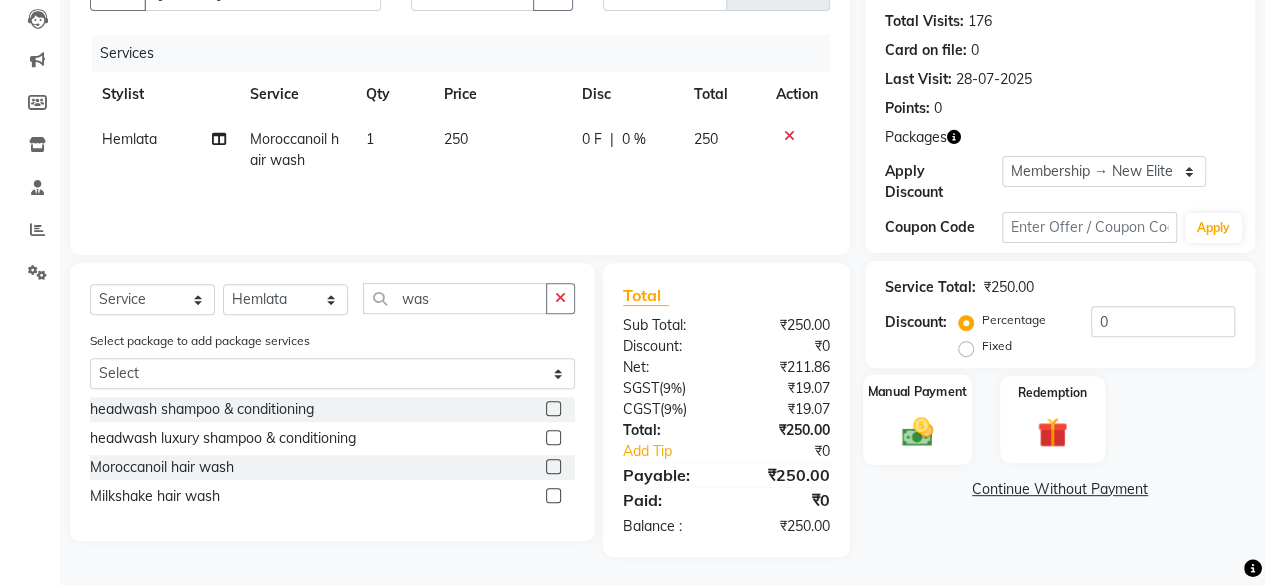 click on "Manual Payment" 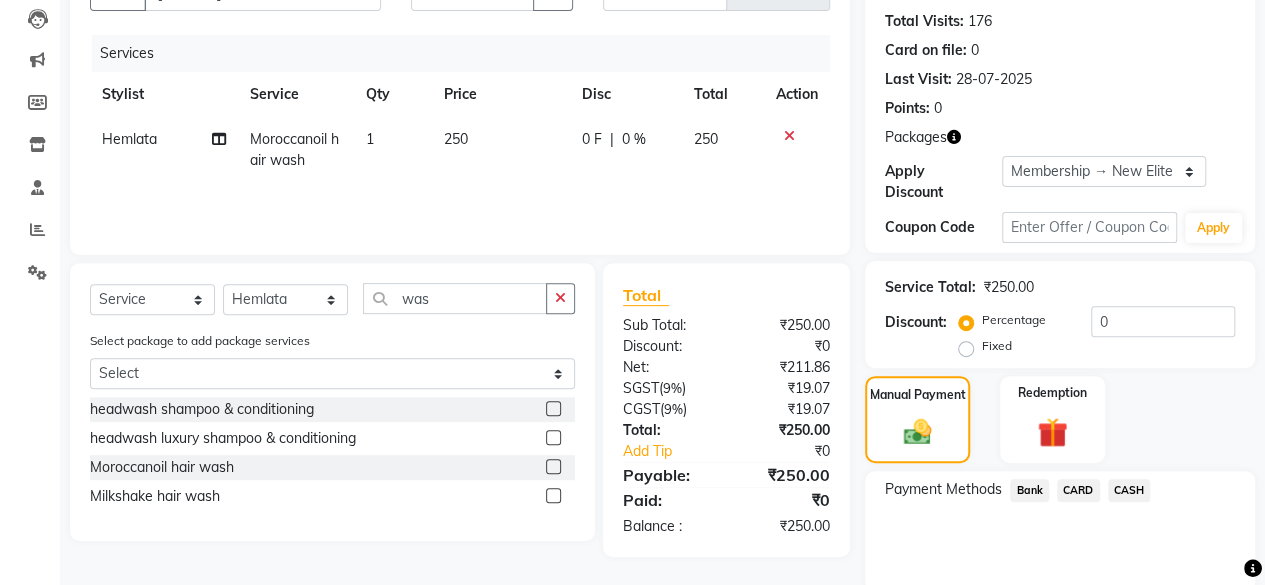 click on "CASH" 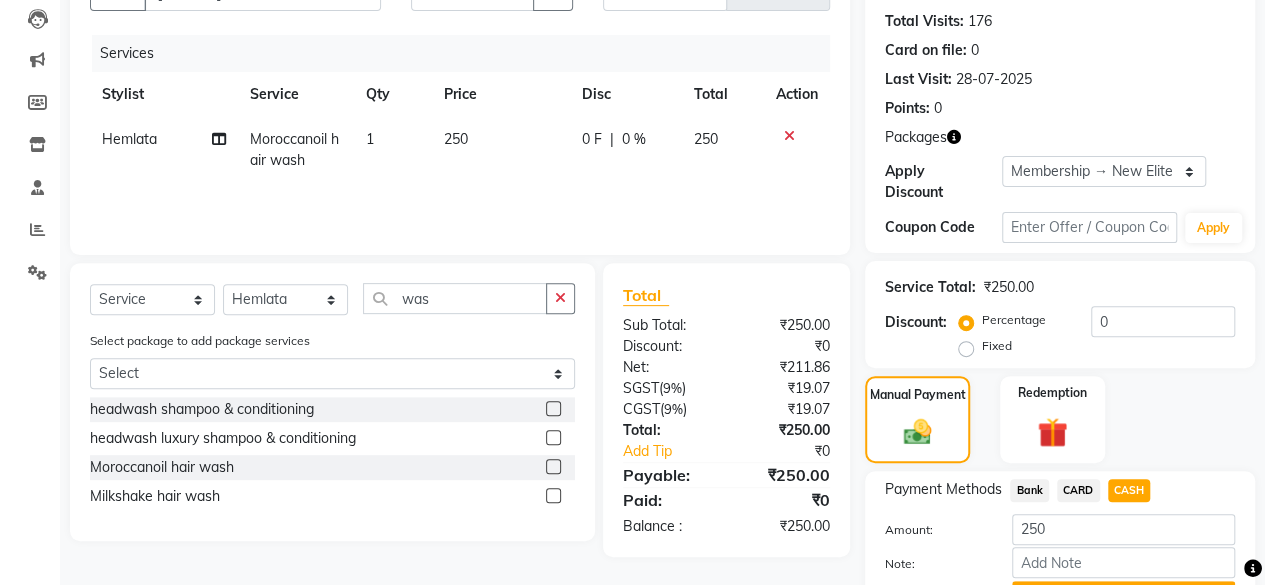 scroll, scrollTop: 318, scrollLeft: 0, axis: vertical 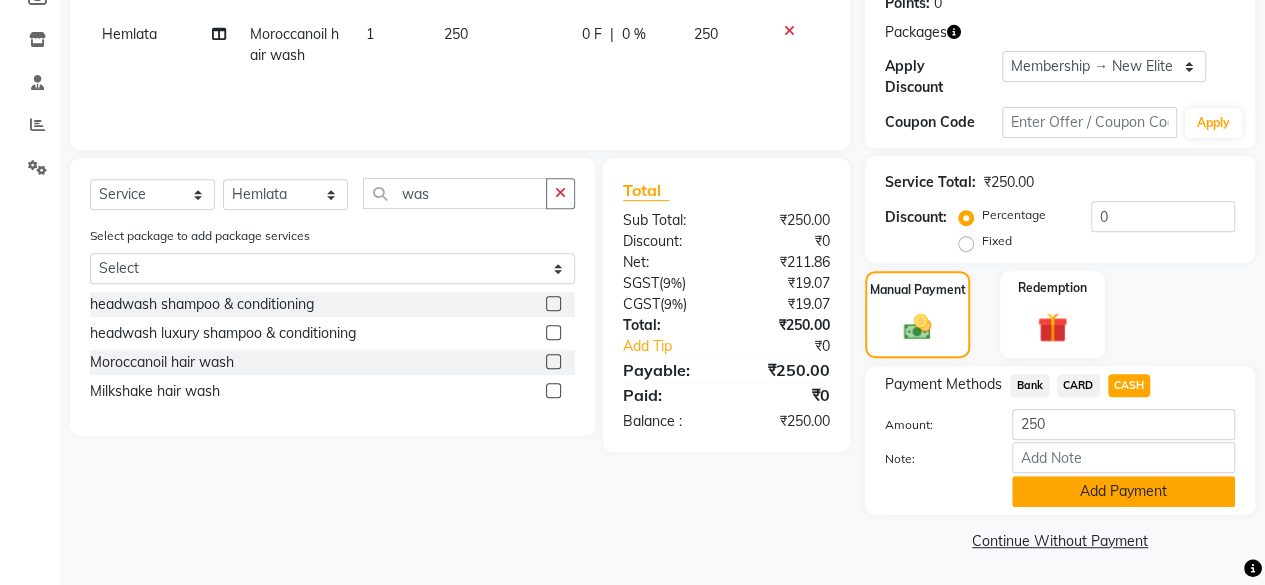 click on "Add Payment" 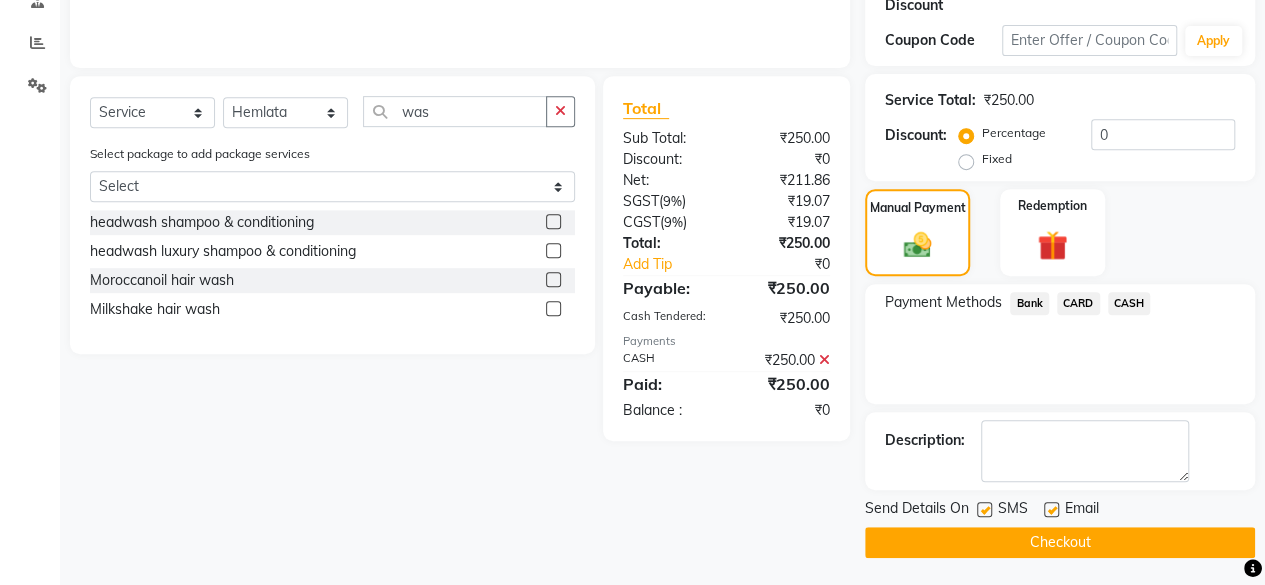 click on "Checkout" 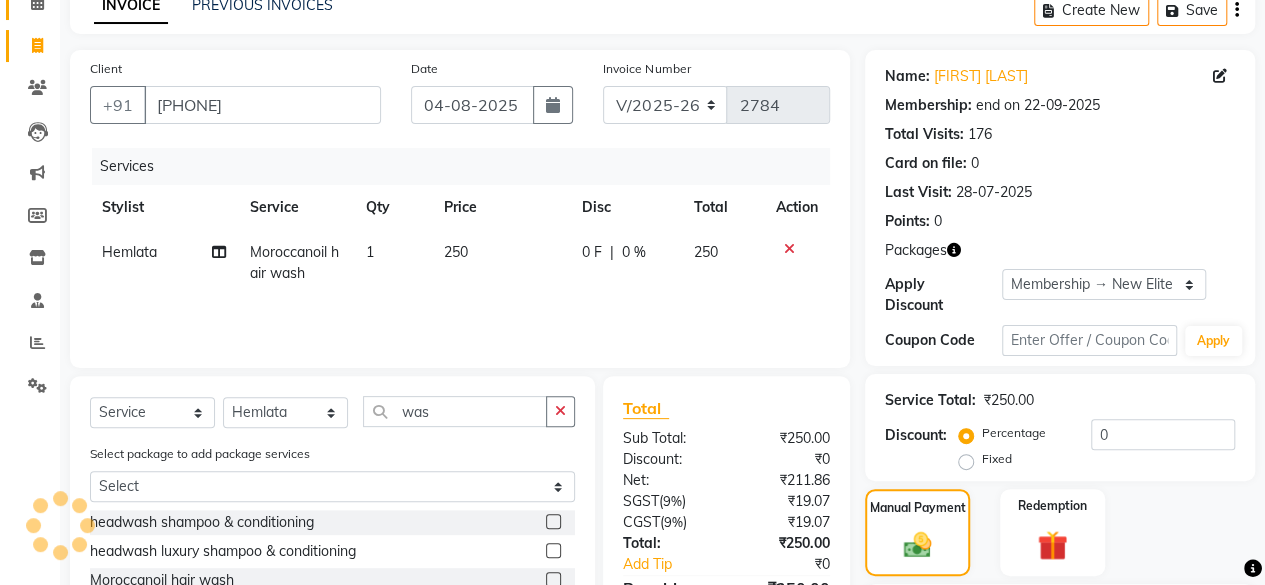 scroll, scrollTop: 0, scrollLeft: 0, axis: both 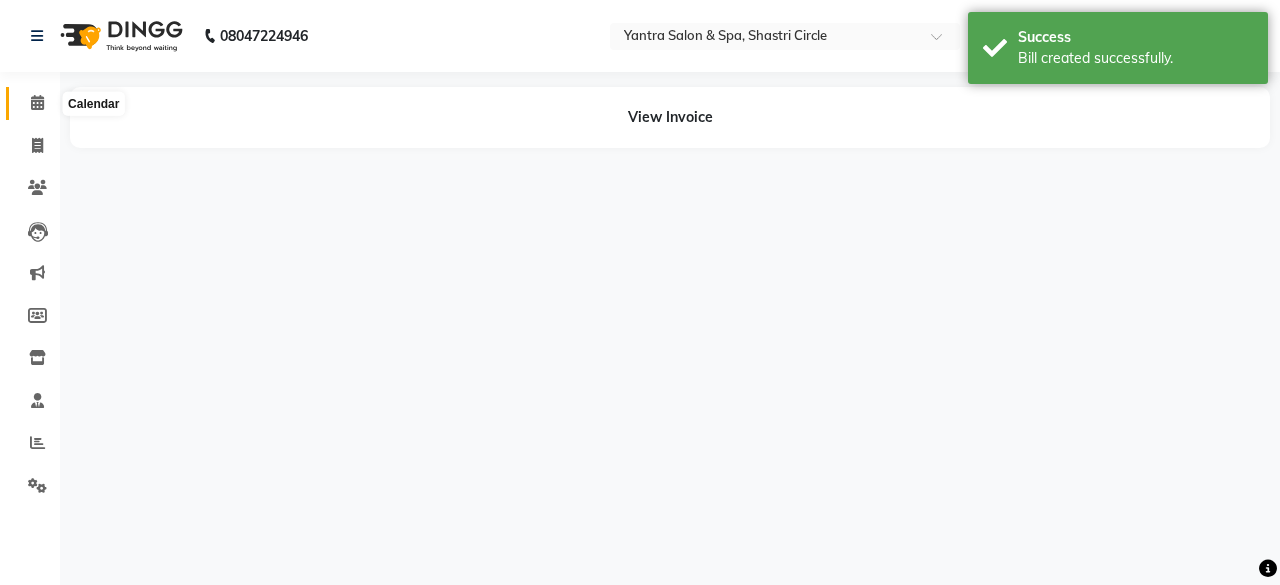 click 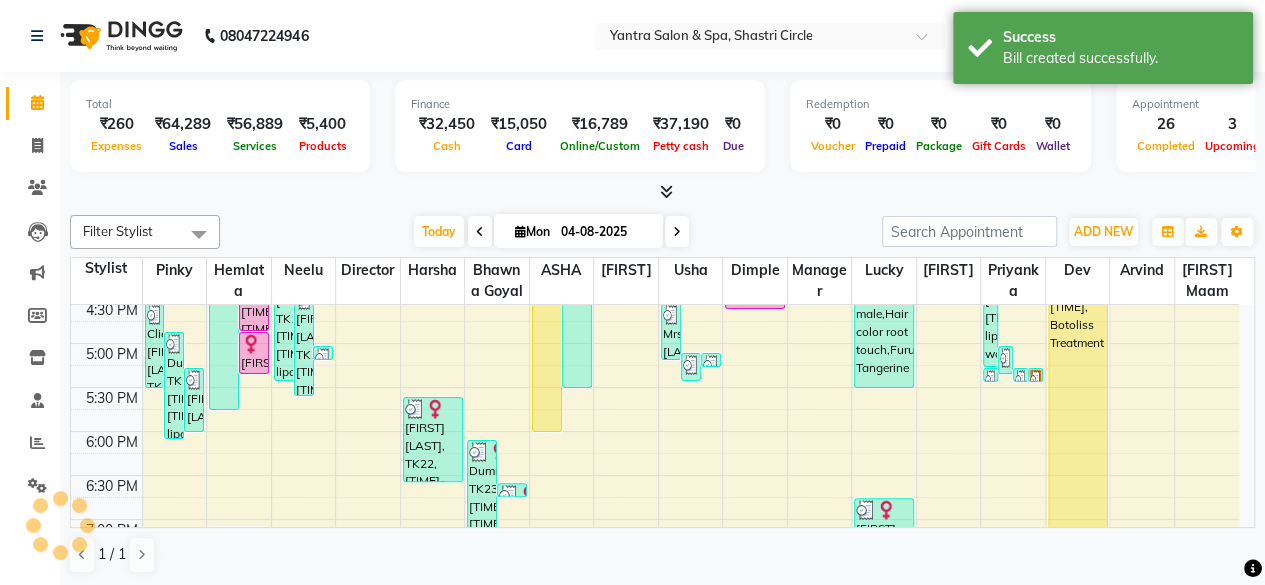 scroll, scrollTop: 0, scrollLeft: 0, axis: both 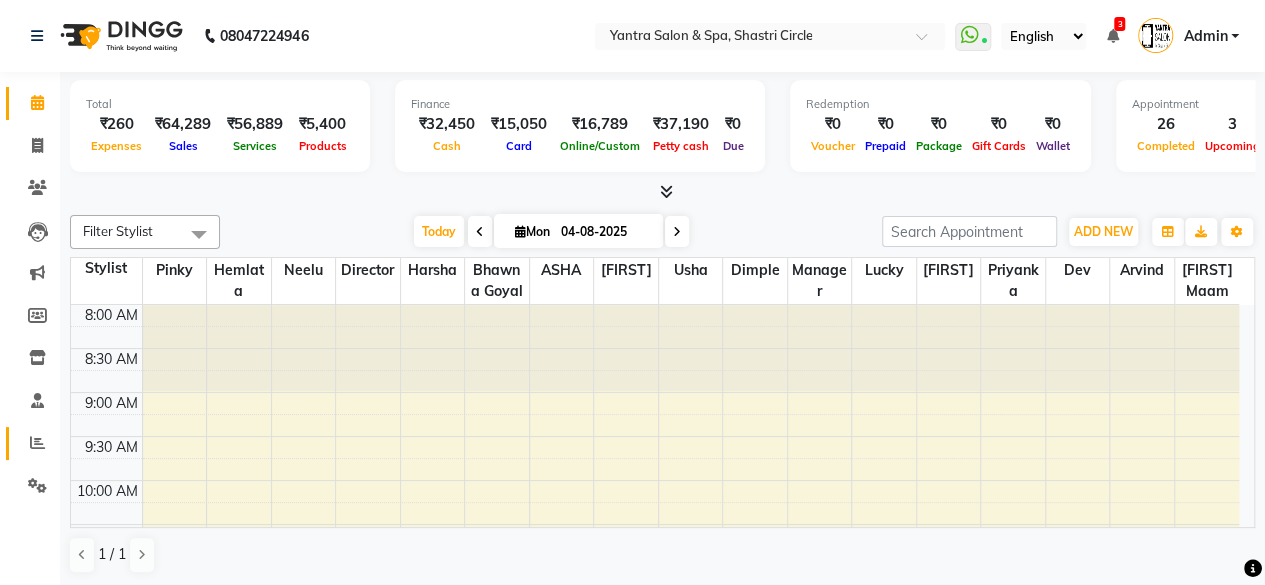 click on "Reports" 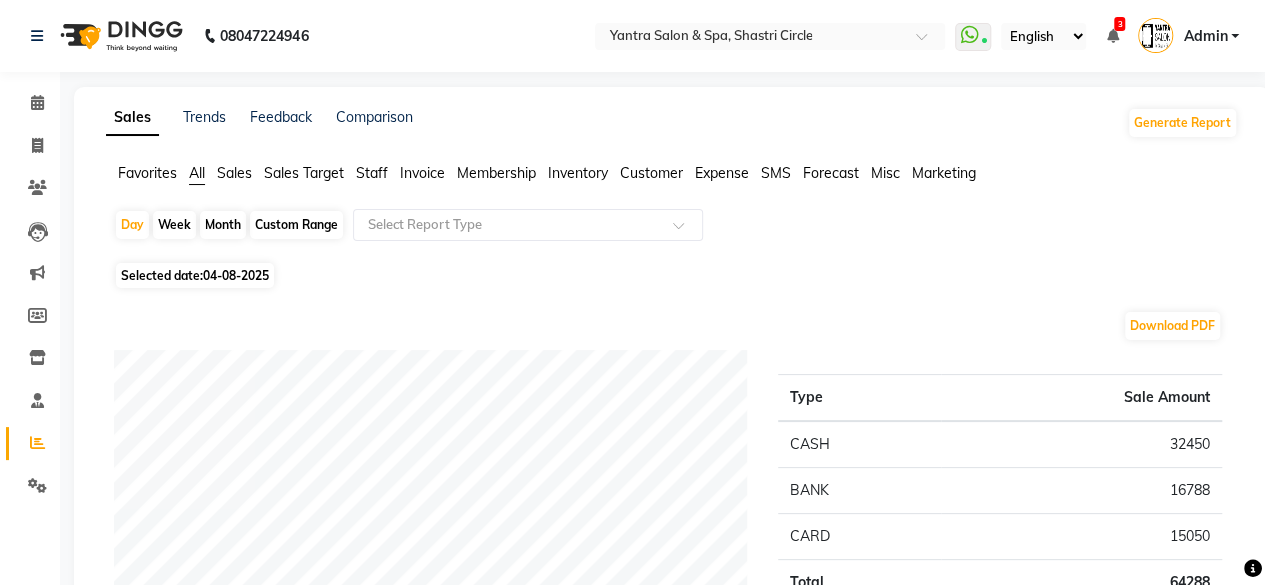 scroll, scrollTop: 100, scrollLeft: 0, axis: vertical 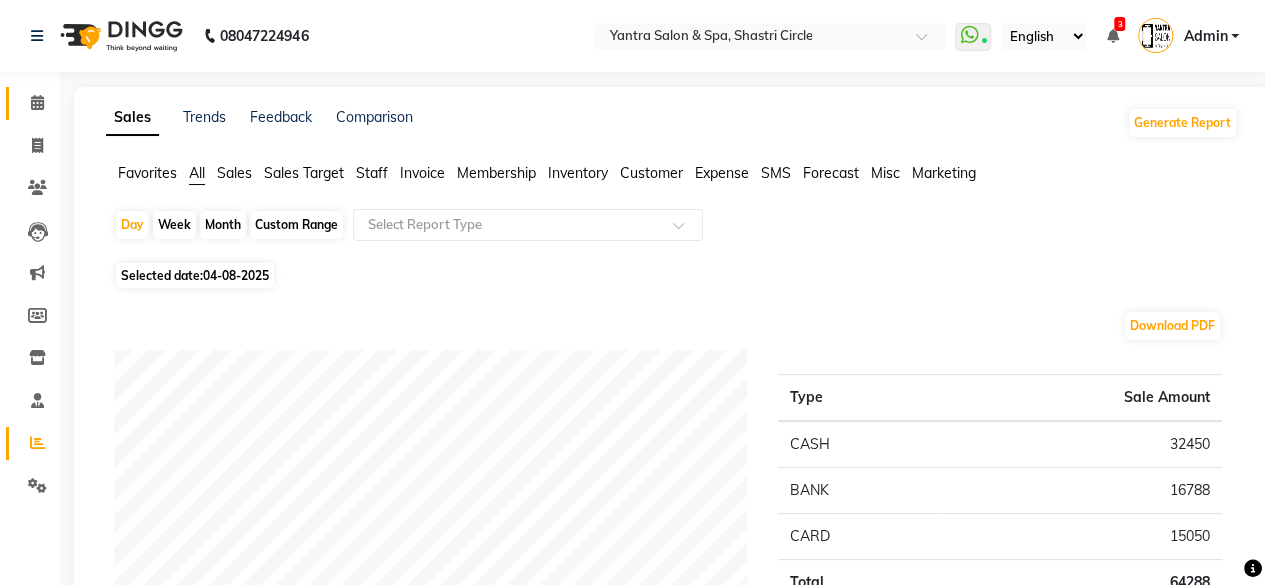 click 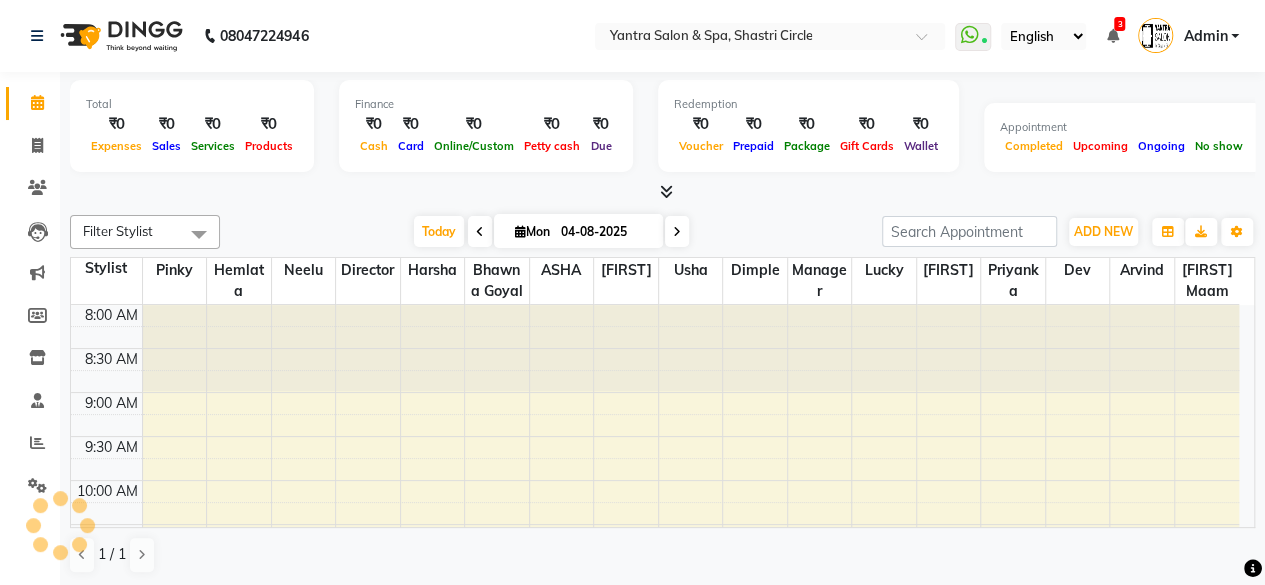 scroll, scrollTop: 0, scrollLeft: 0, axis: both 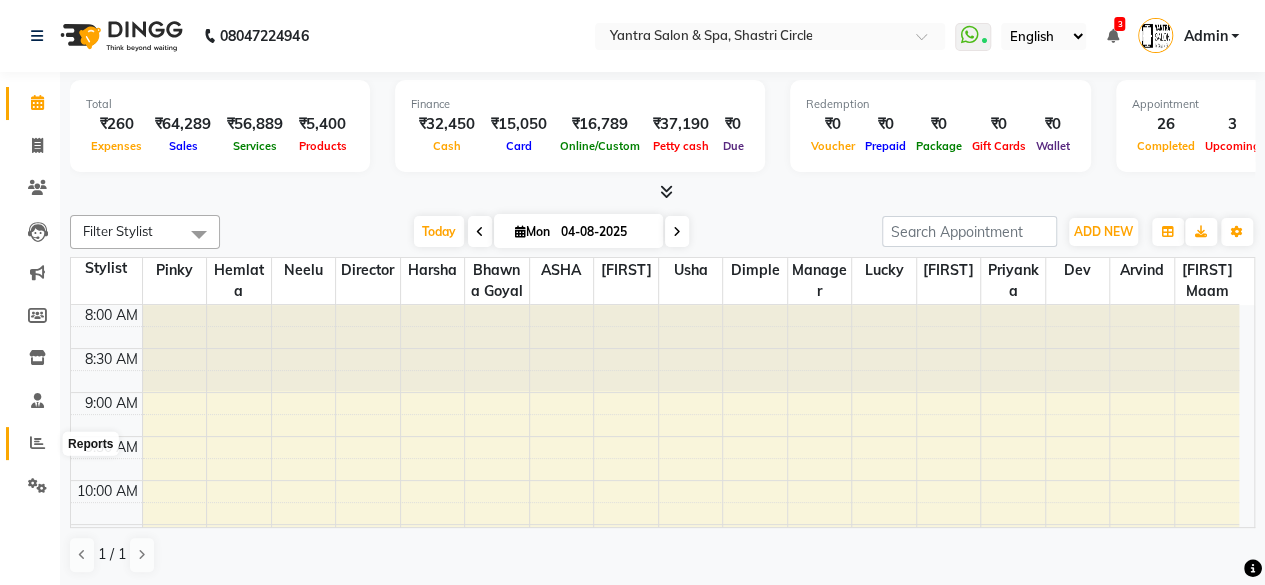 click 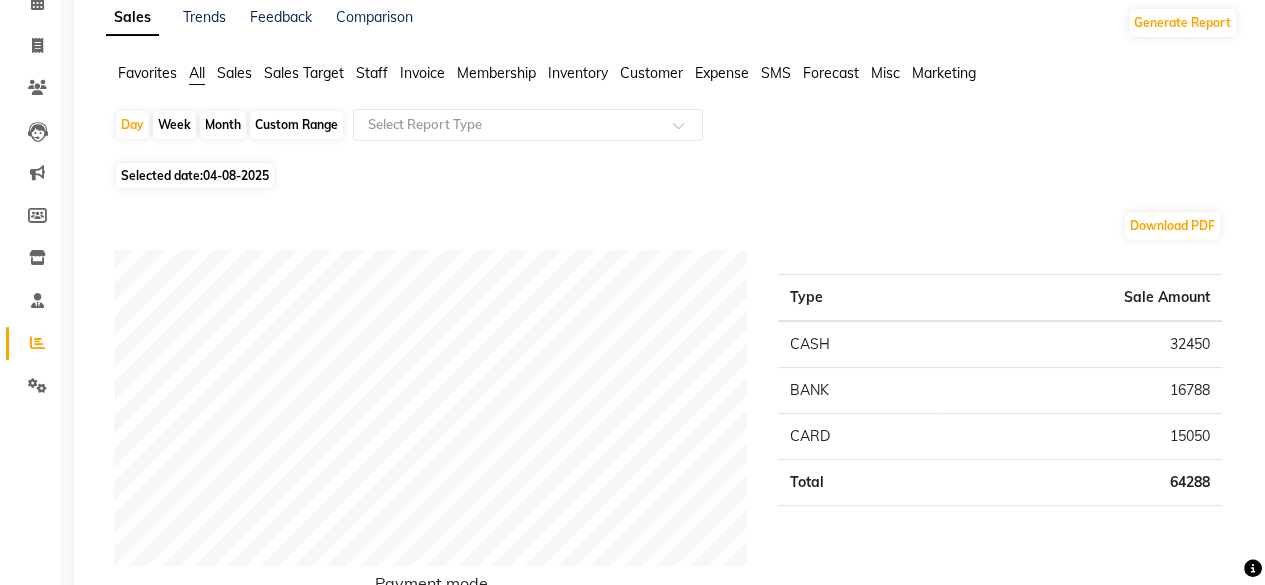 scroll, scrollTop: 0, scrollLeft: 0, axis: both 